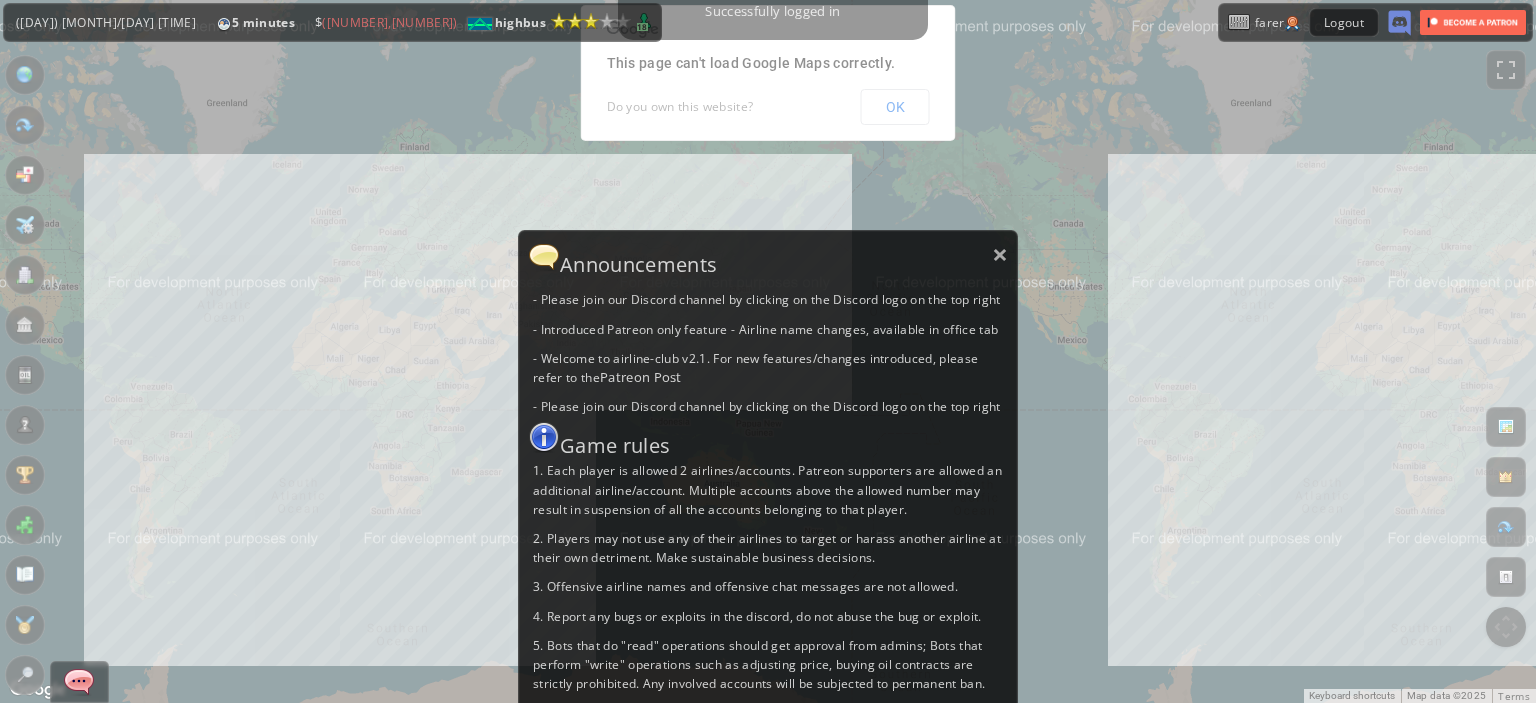 scroll, scrollTop: 0, scrollLeft: 0, axis: both 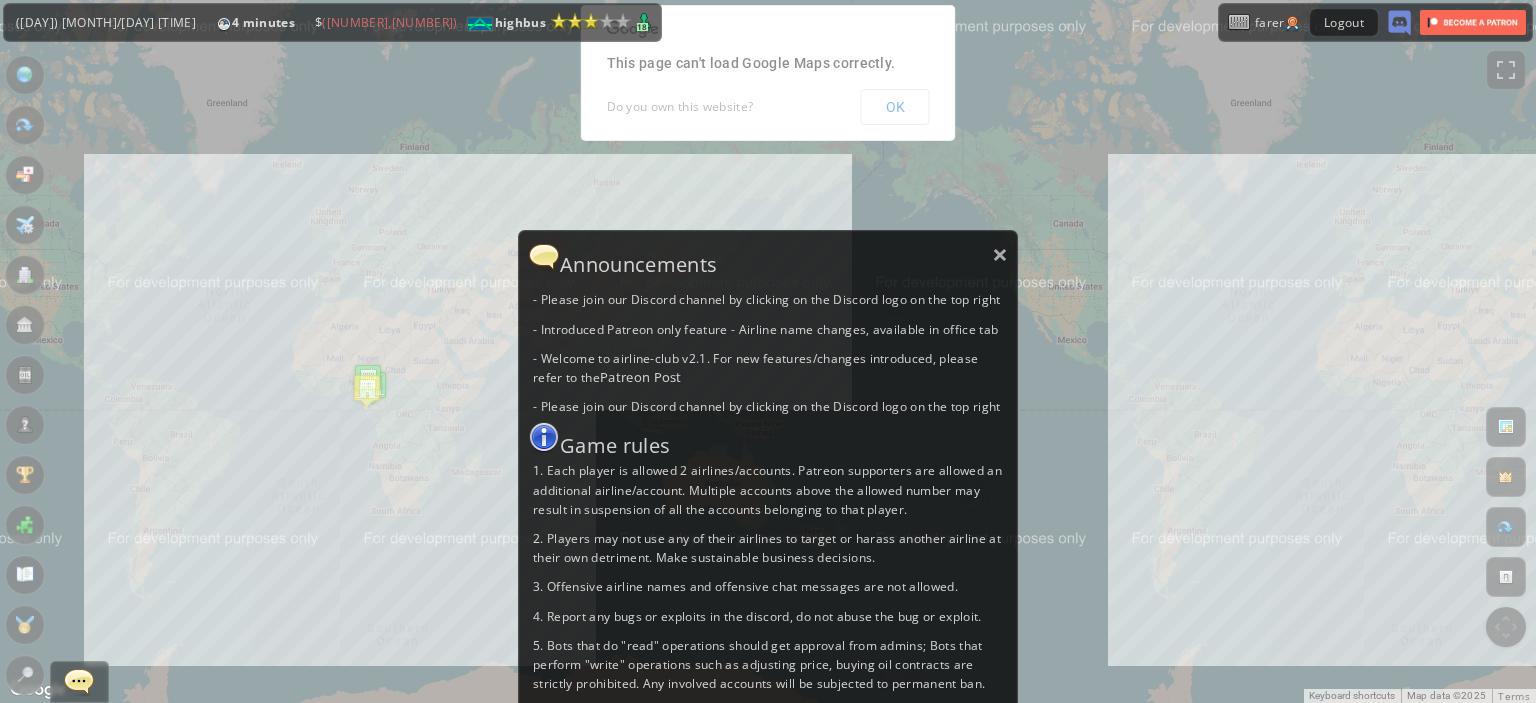 click on "Announcements" at bounding box center [768, 257] 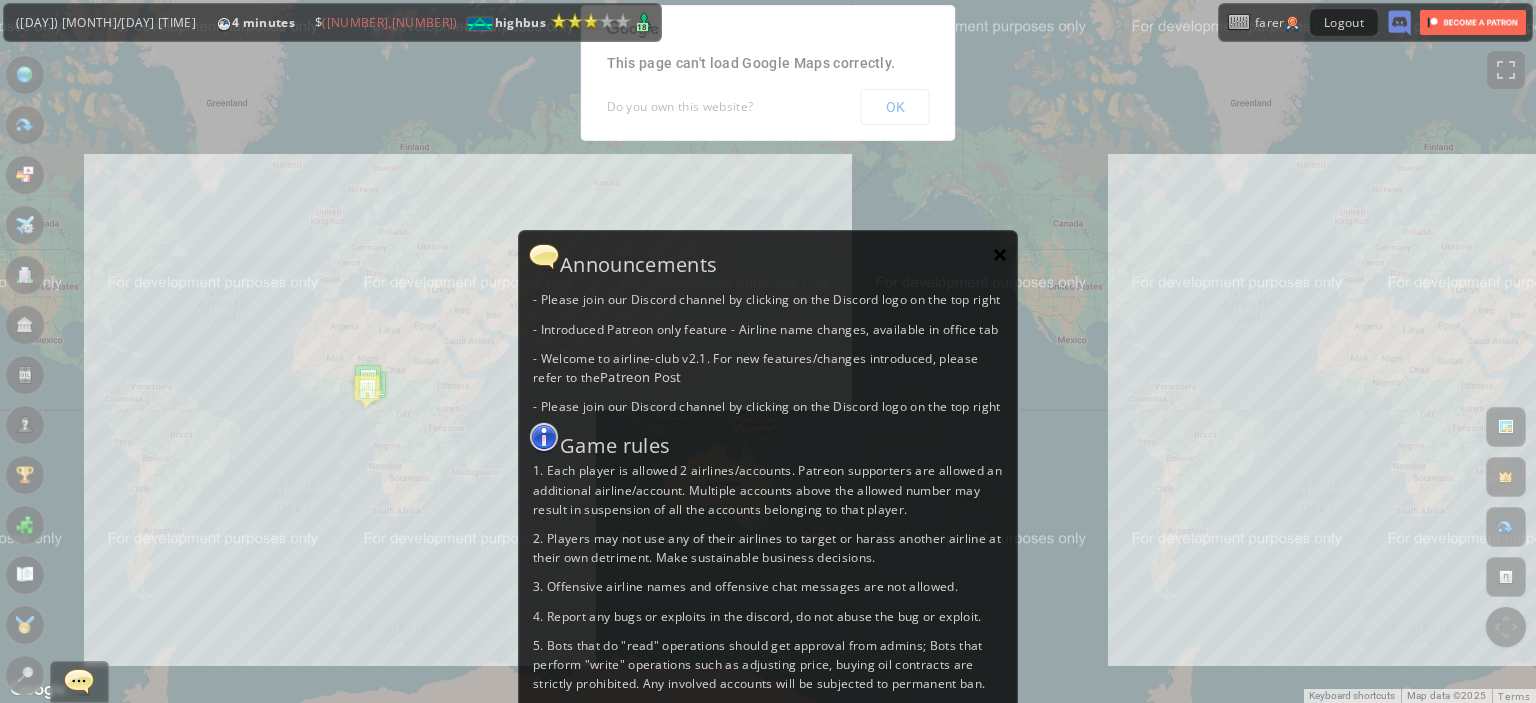 click on "×" at bounding box center (1000, 254) 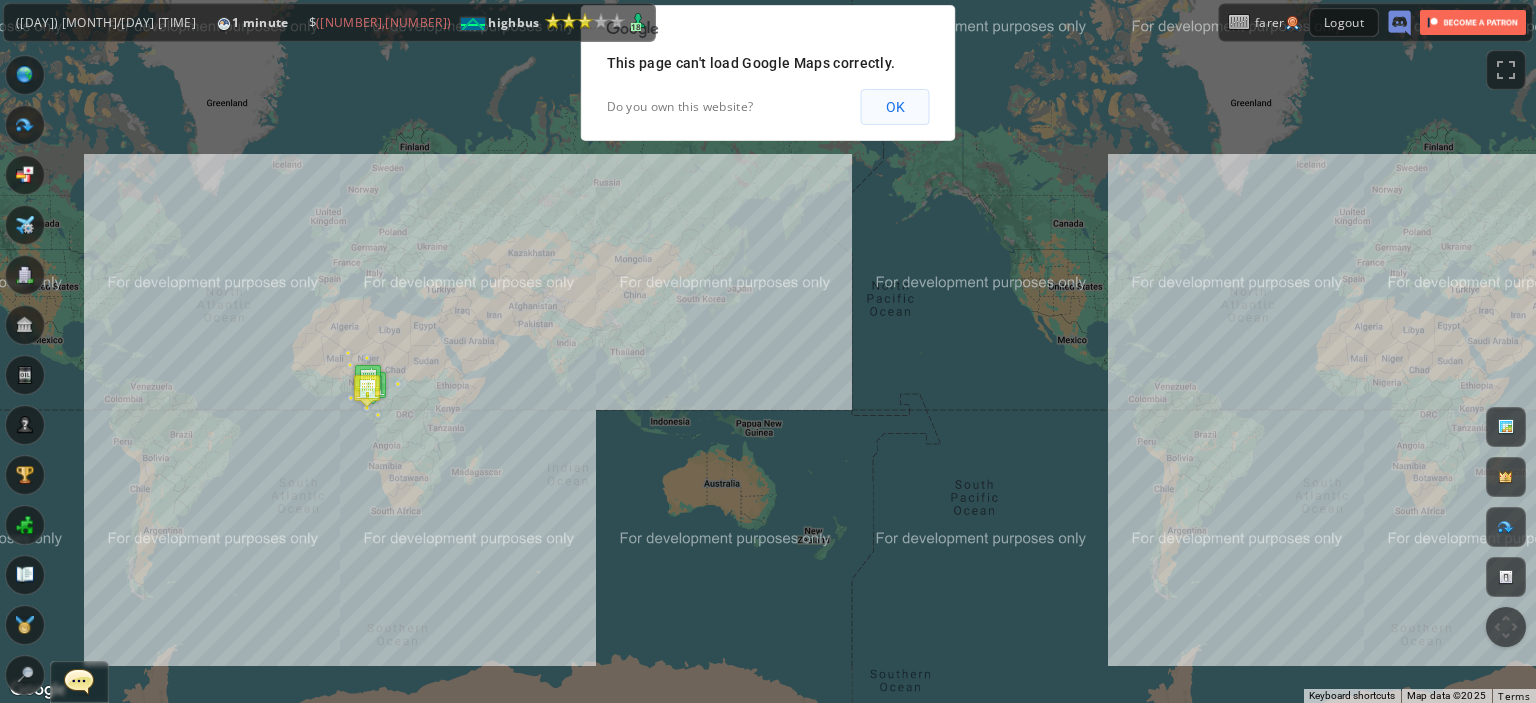 click on "OK" at bounding box center (895, 107) 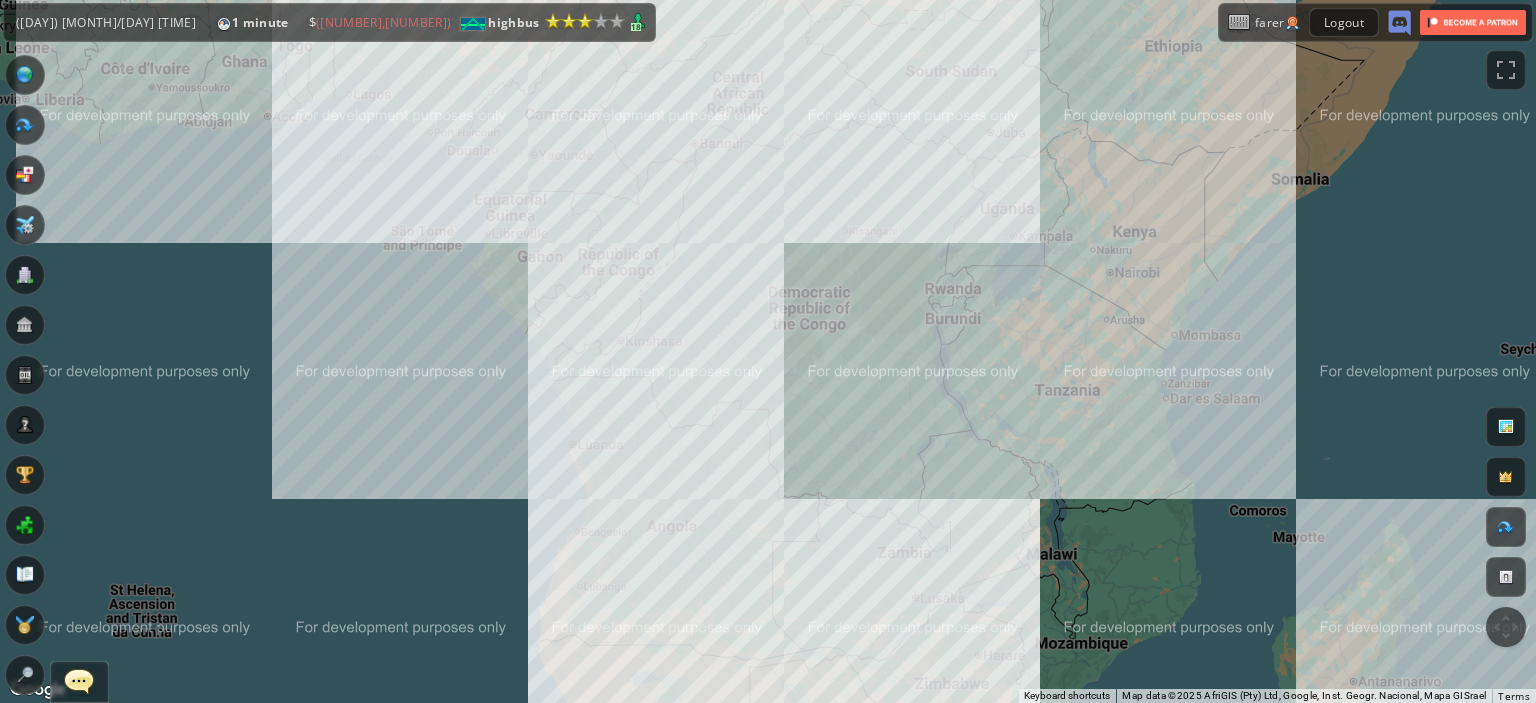 drag, startPoint x: 356, startPoint y: 227, endPoint x: 377, endPoint y: 331, distance: 106.09901 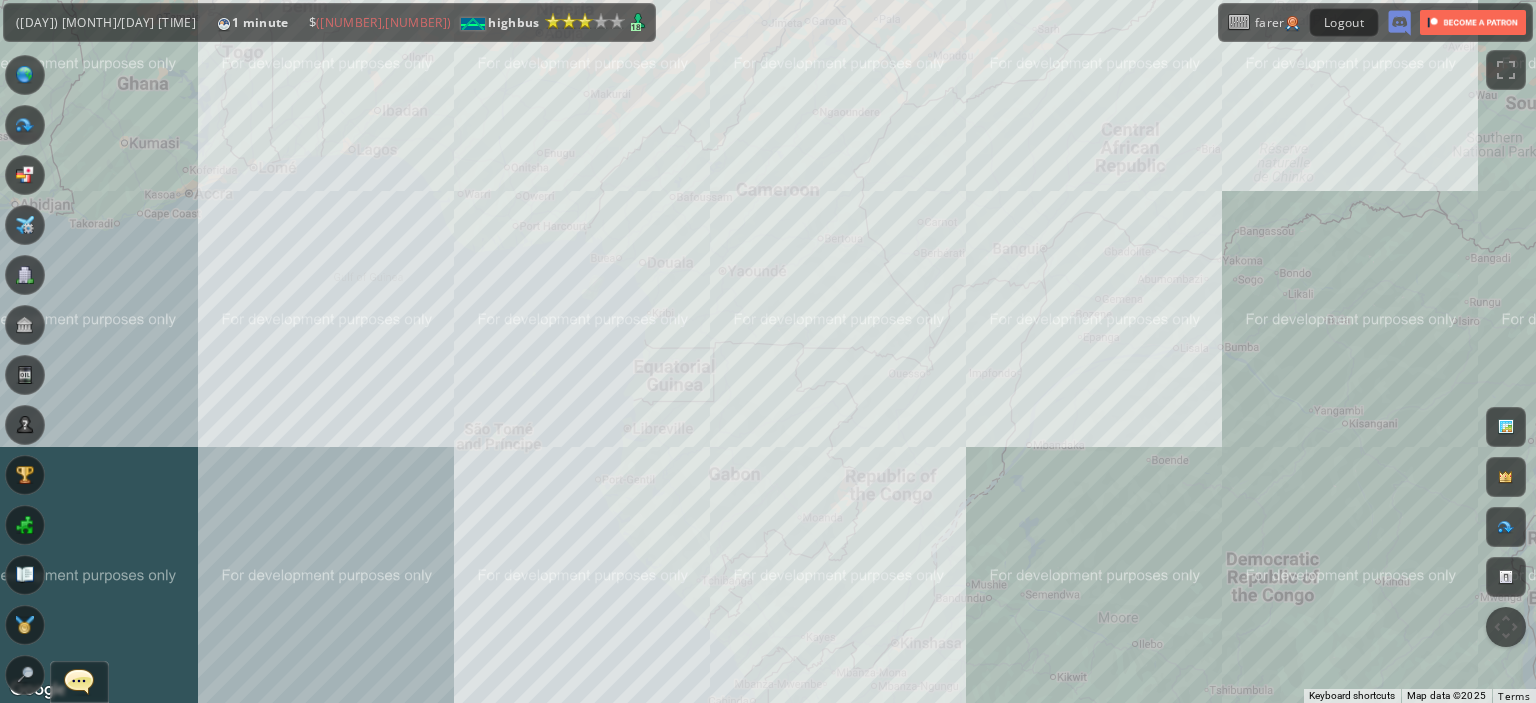click on "To navigate, press the arrow keys." at bounding box center [768, 351] 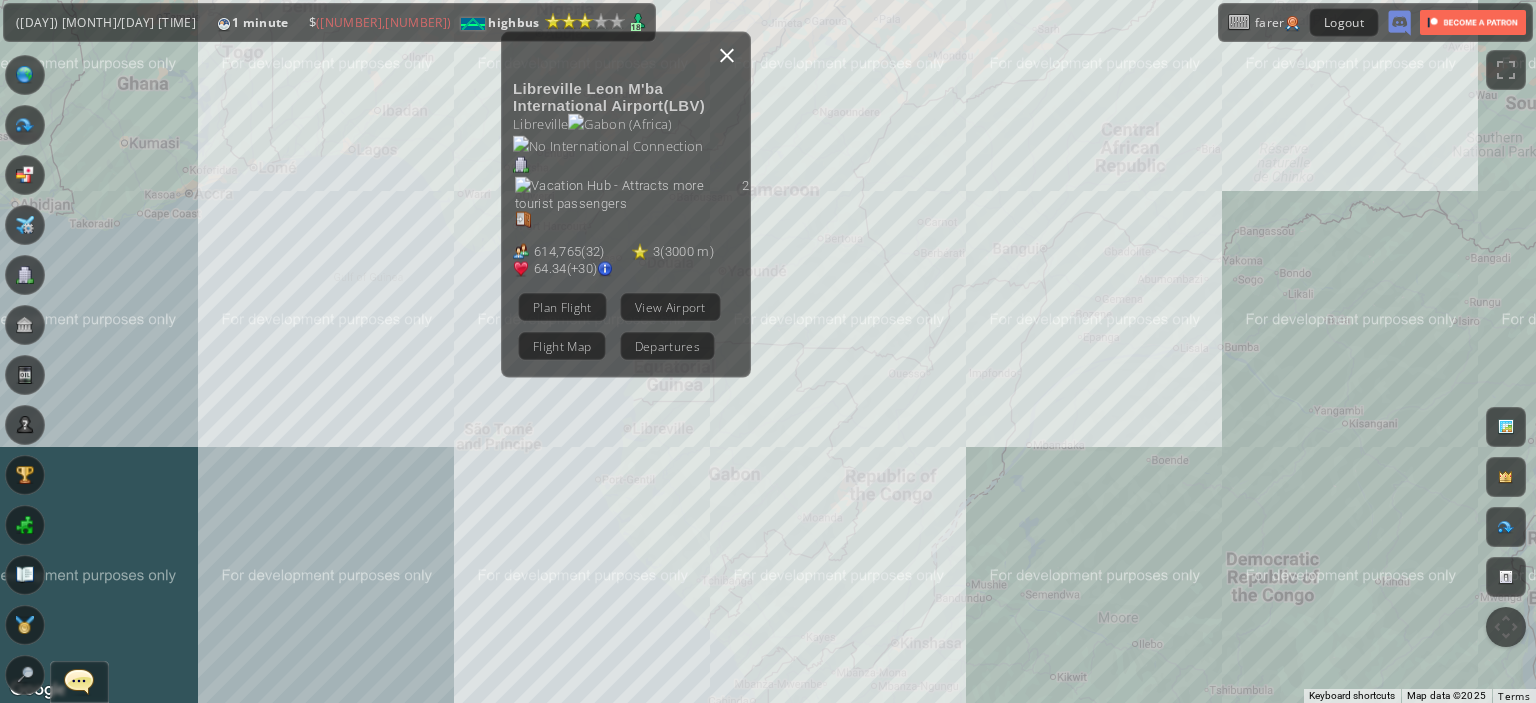 click at bounding box center (727, 55) 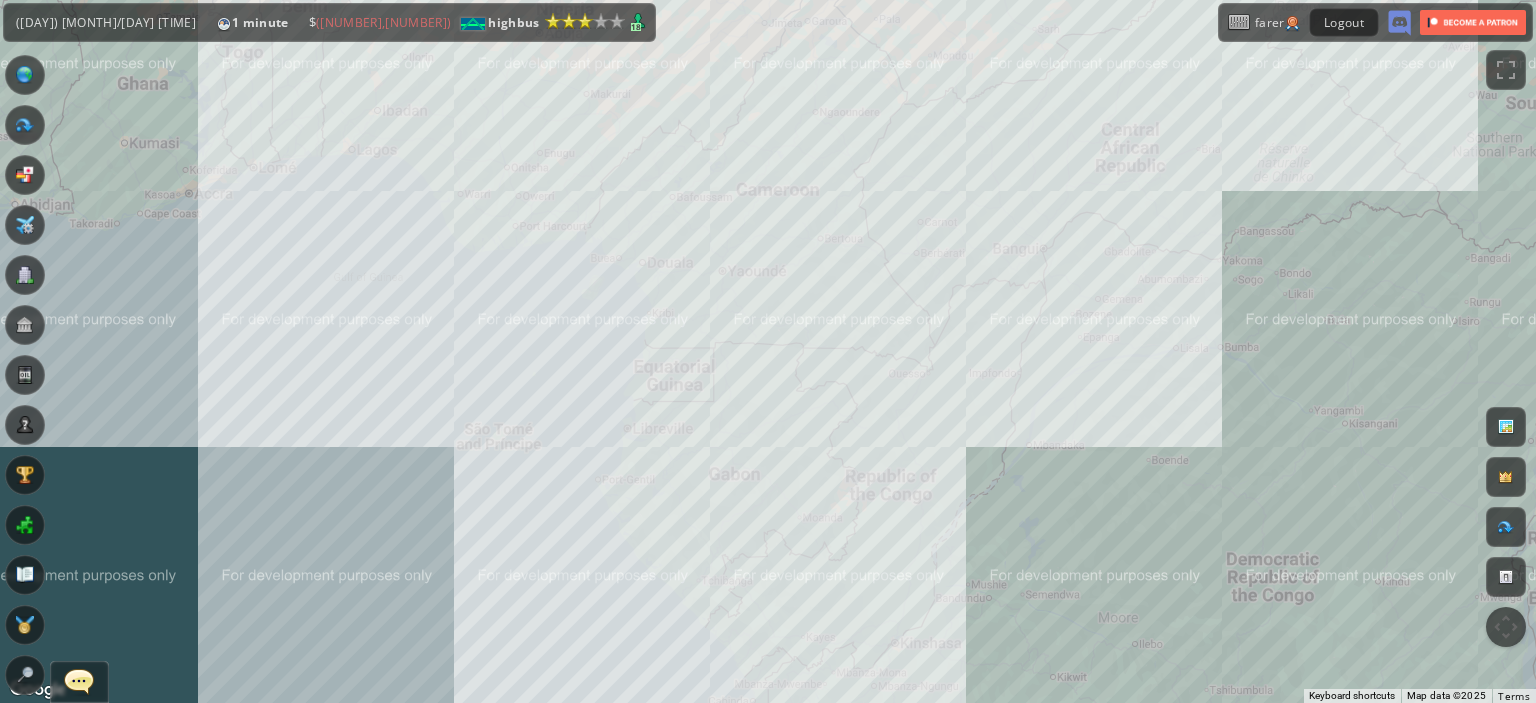 drag, startPoint x: 736, startPoint y: 120, endPoint x: 680, endPoint y: 415, distance: 300.26822 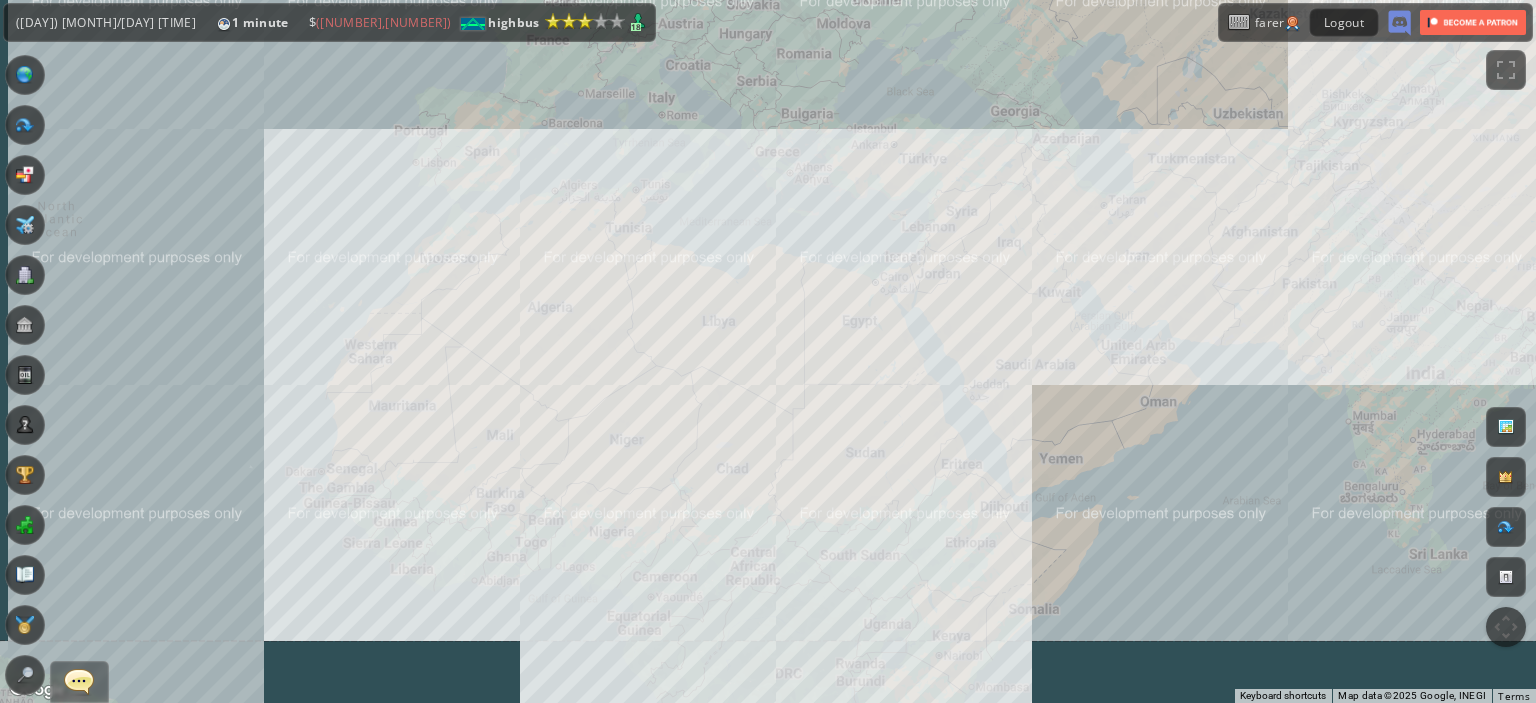 drag, startPoint x: 680, startPoint y: 415, endPoint x: 677, endPoint y: 521, distance: 106.04244 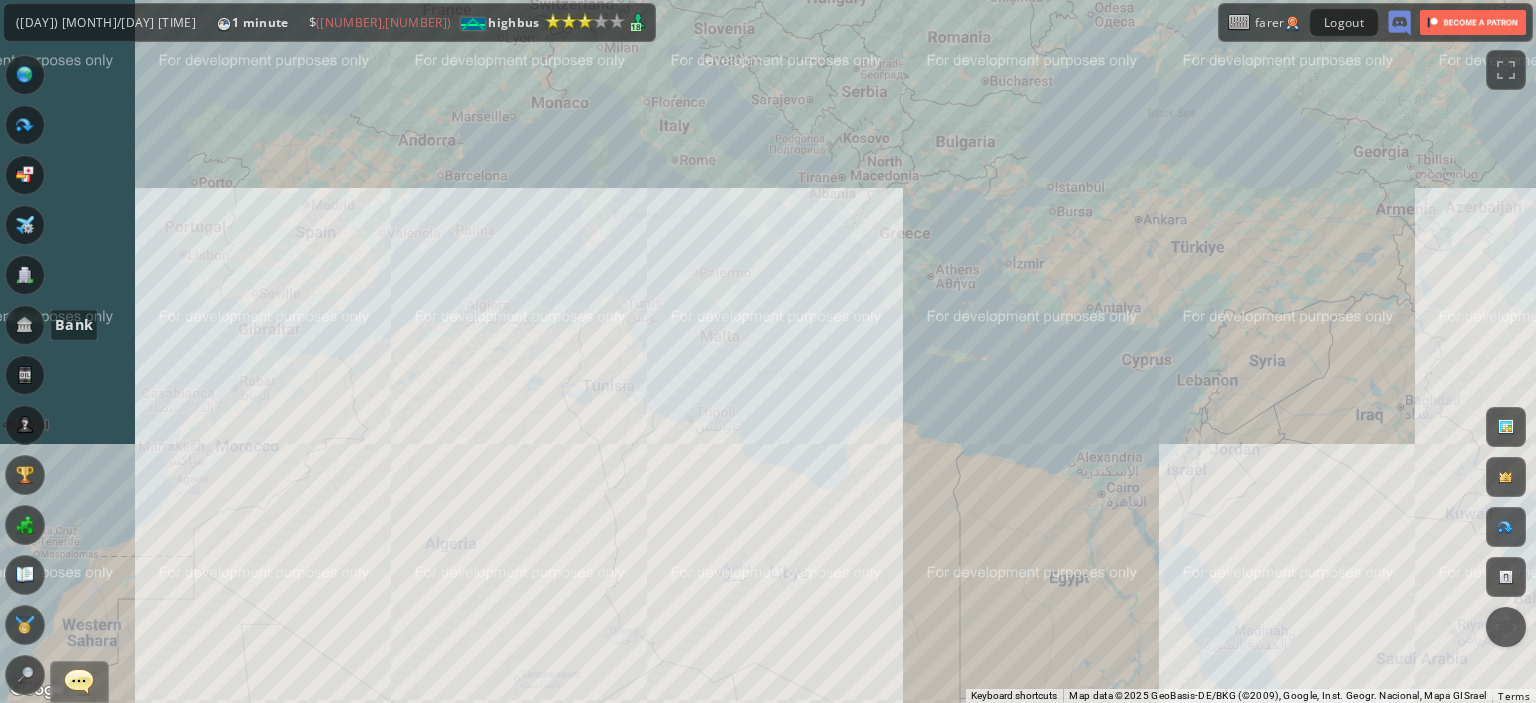 click at bounding box center (25, 325) 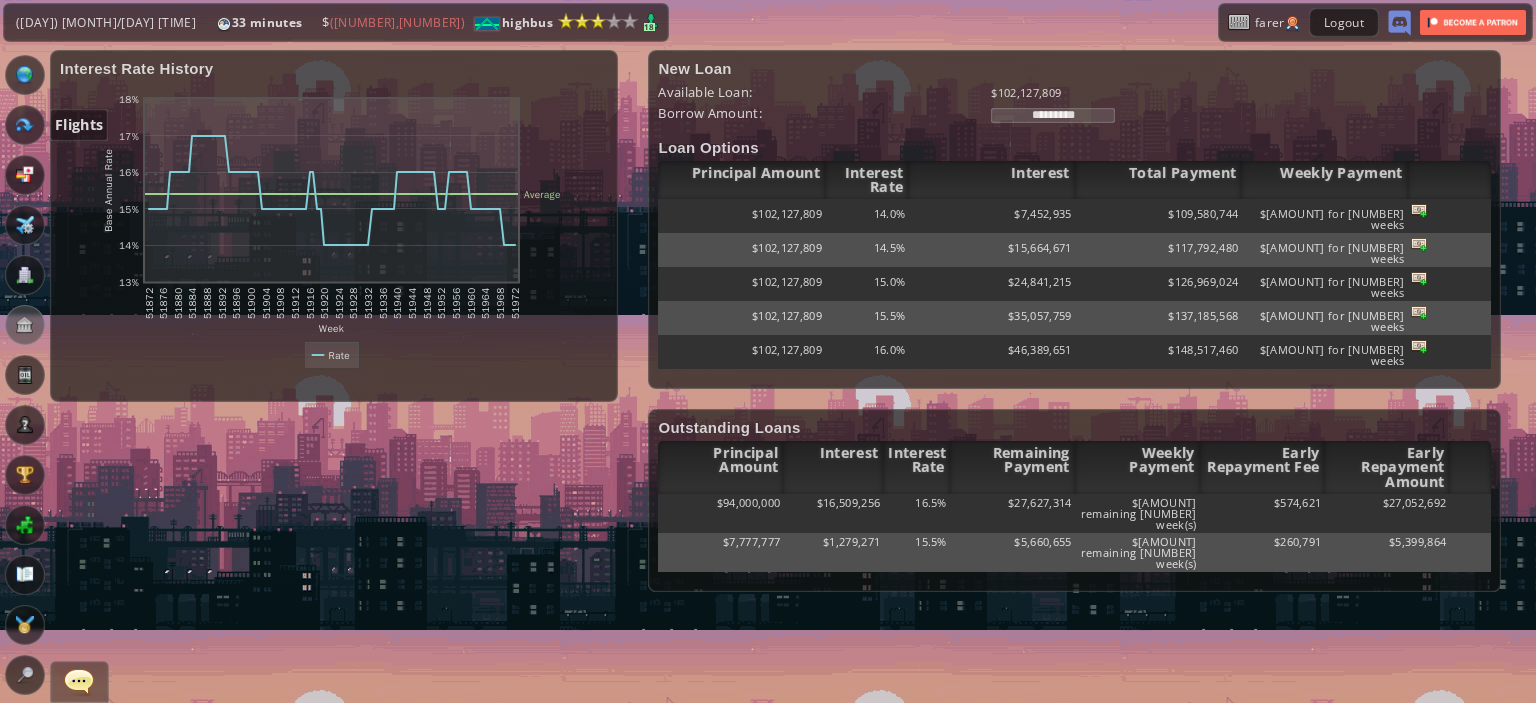 click at bounding box center [25, 125] 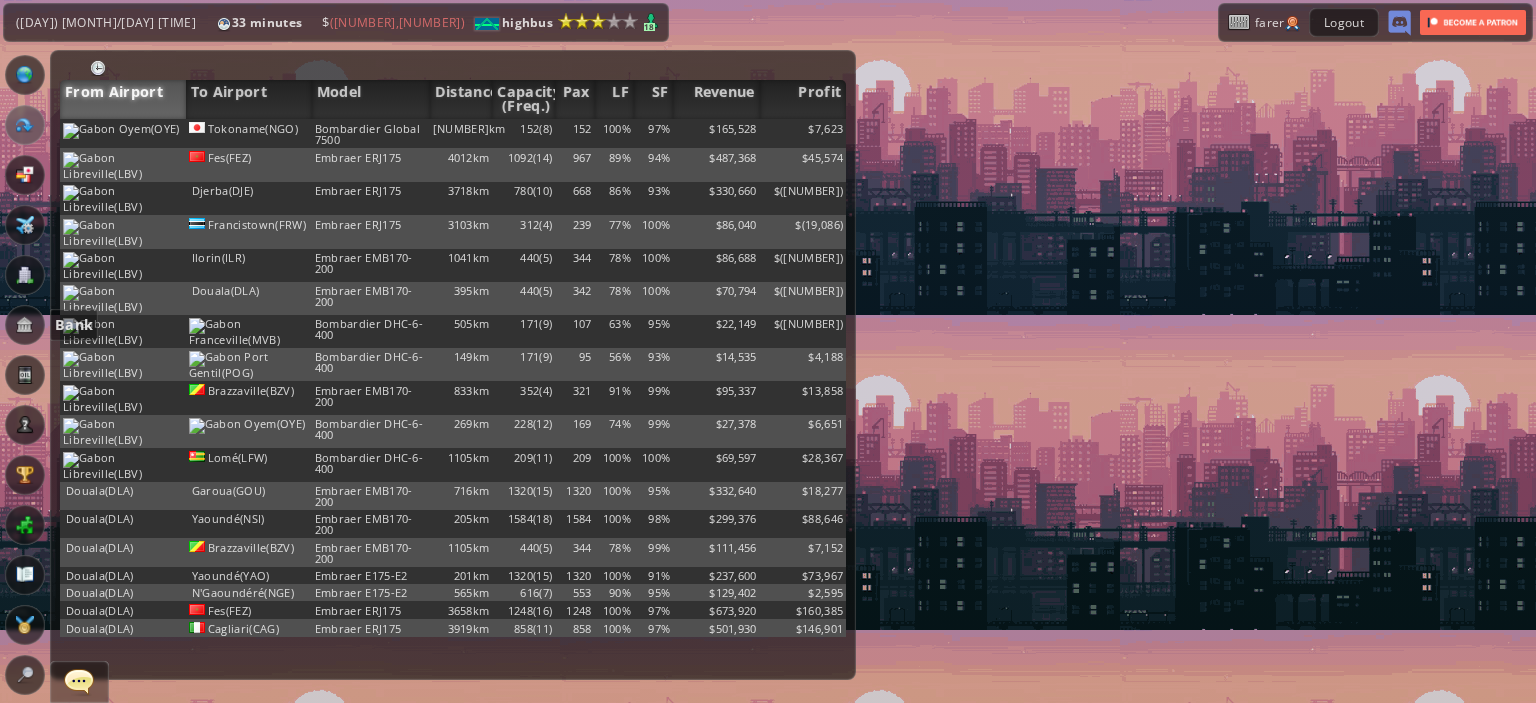 click at bounding box center (25, 325) 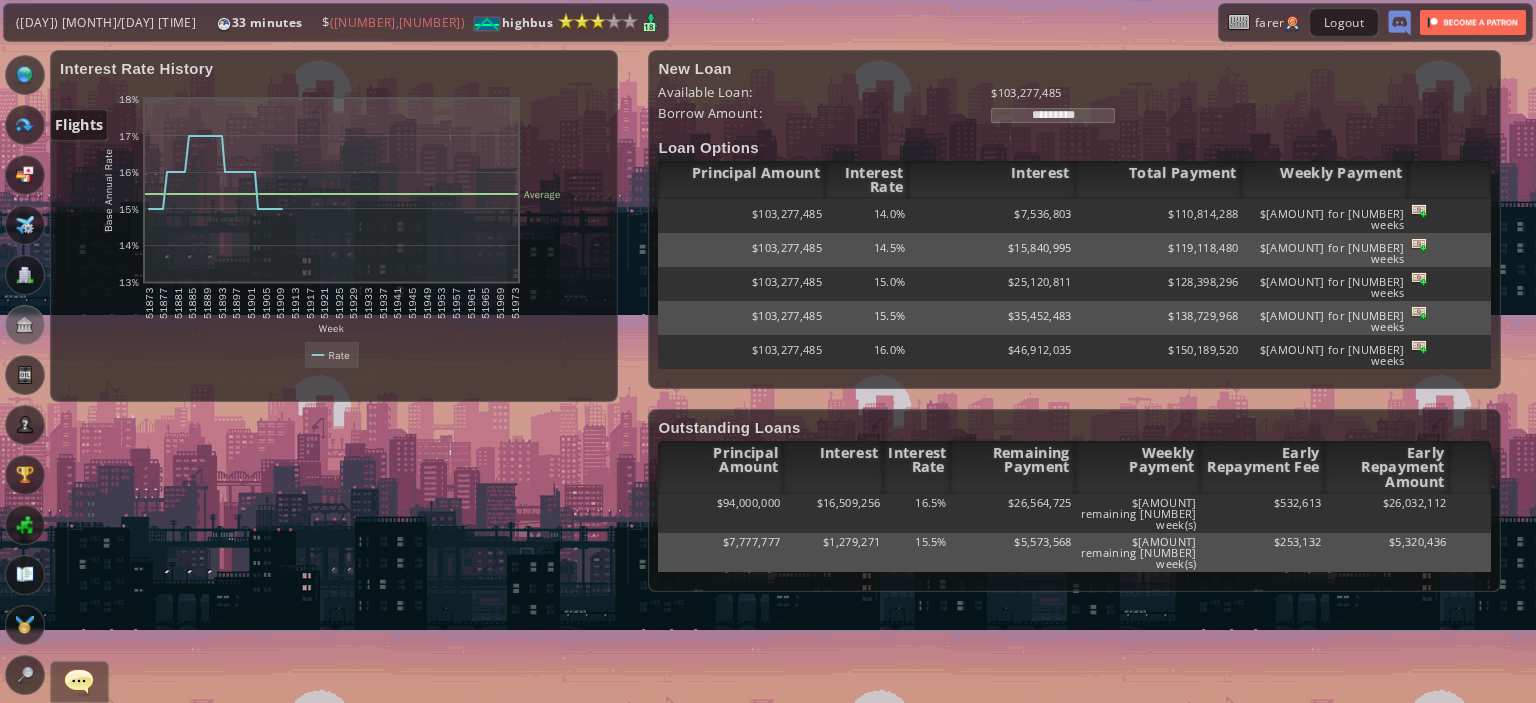 click at bounding box center [25, 125] 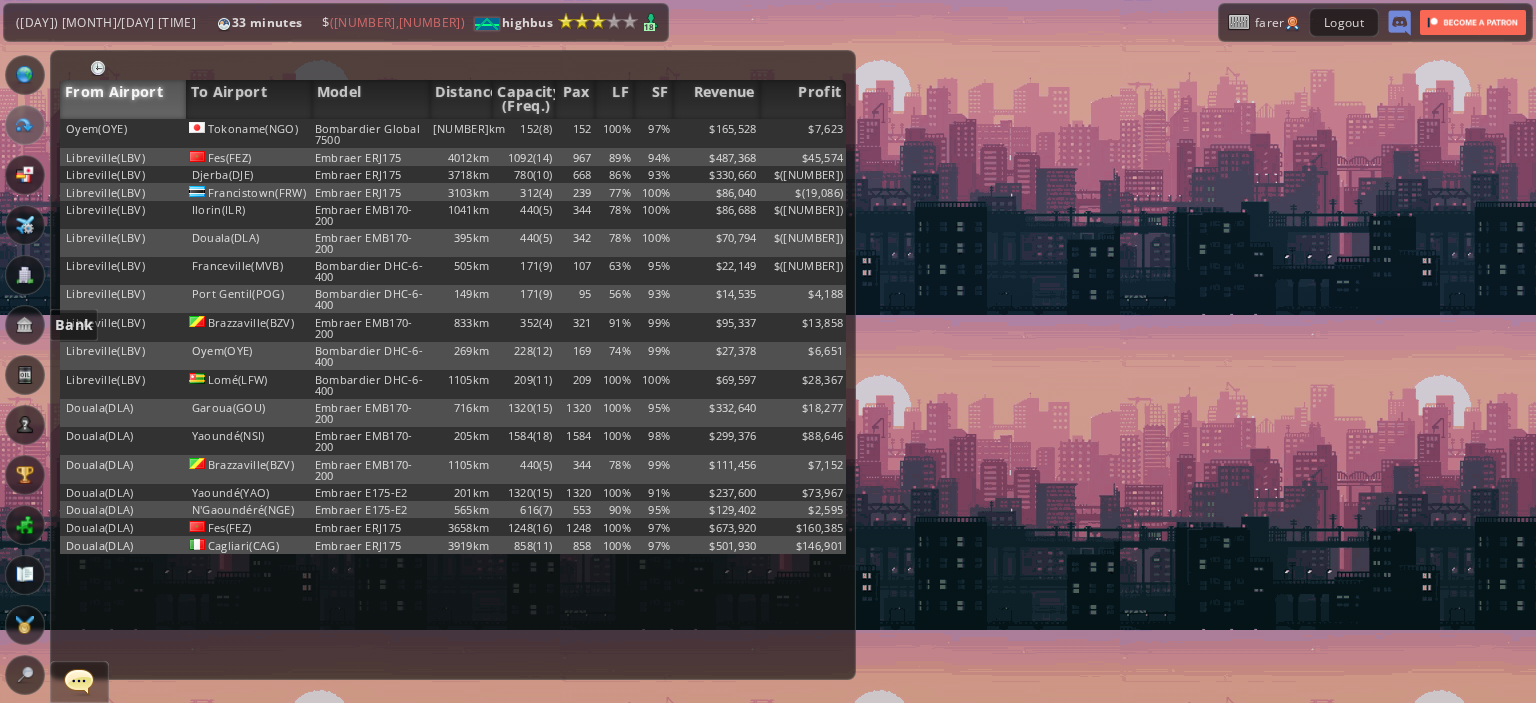 click at bounding box center [25, 325] 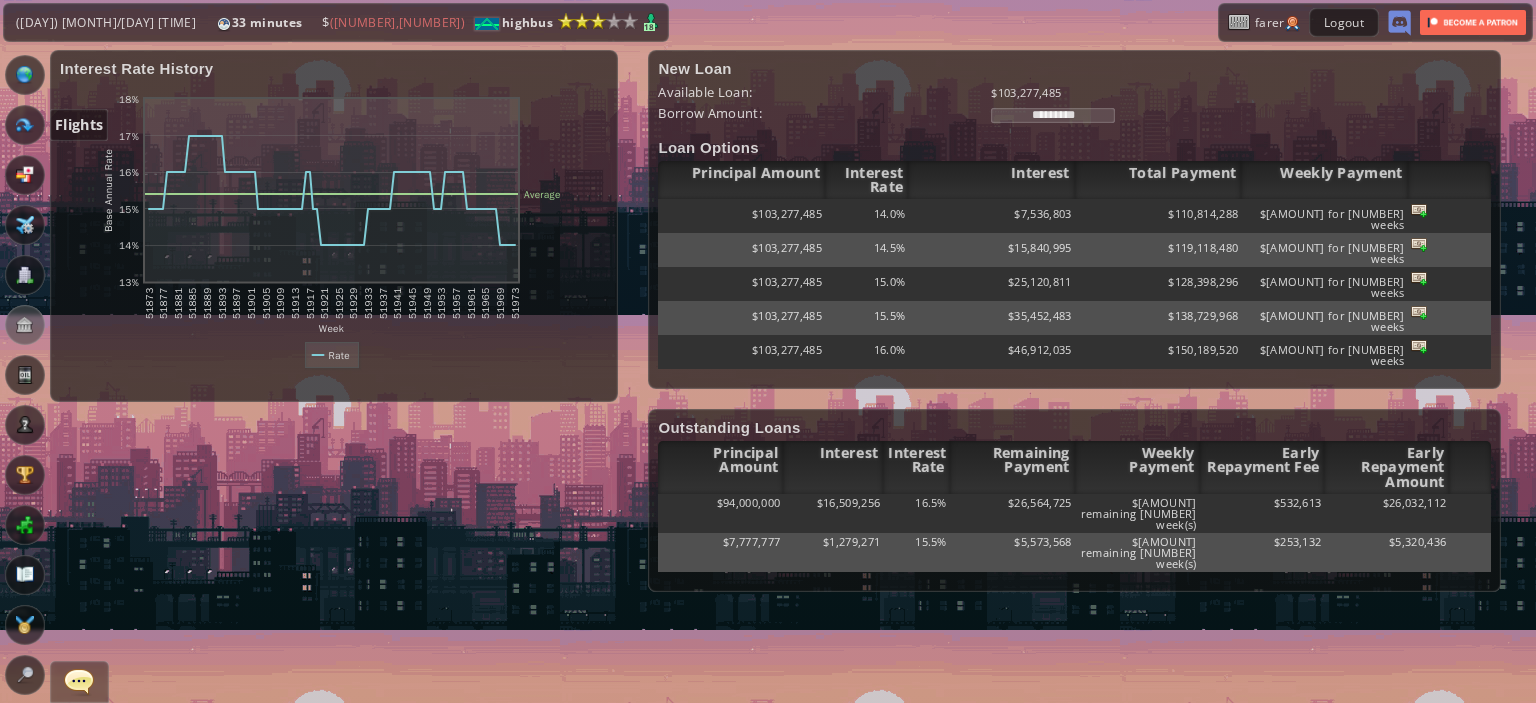click at bounding box center [25, 125] 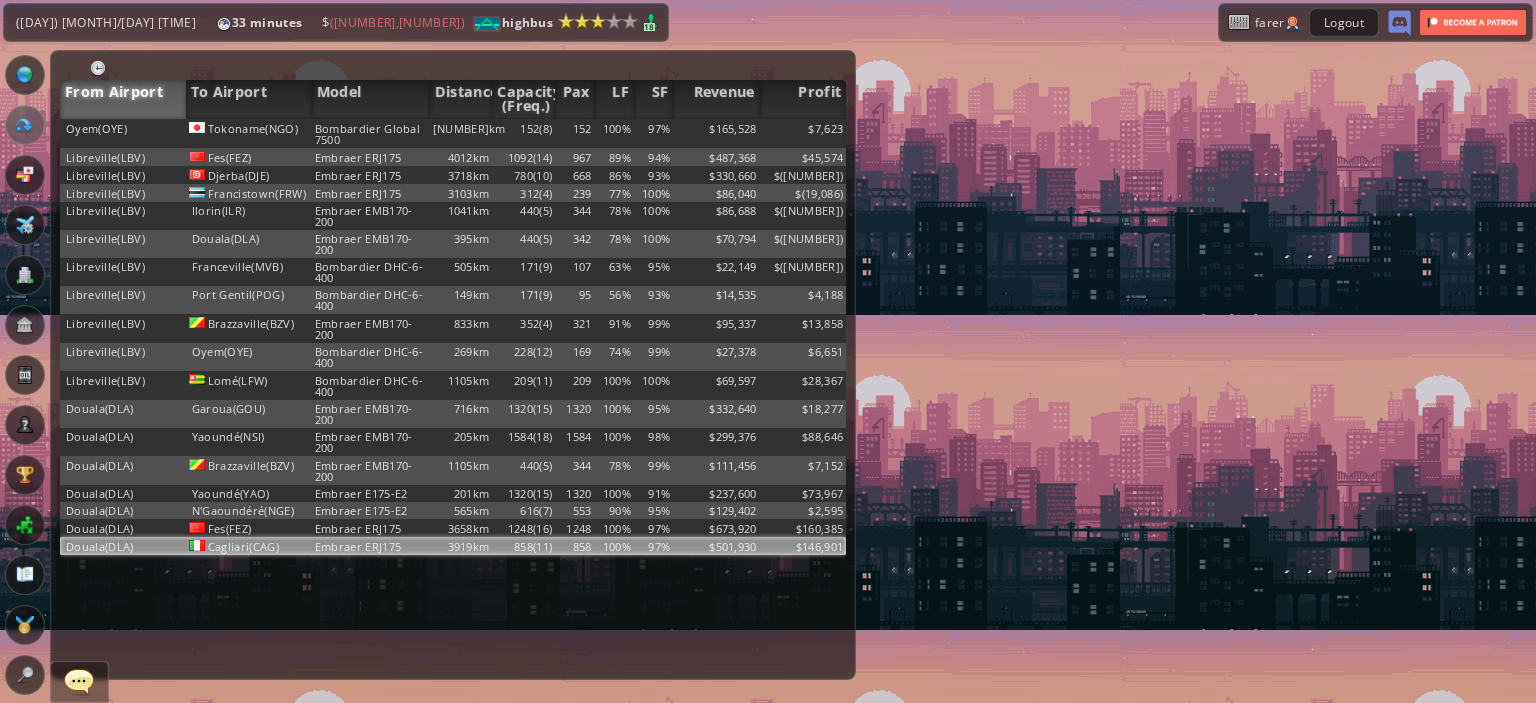 click on "Embraer ERJ175" at bounding box center [371, 133] 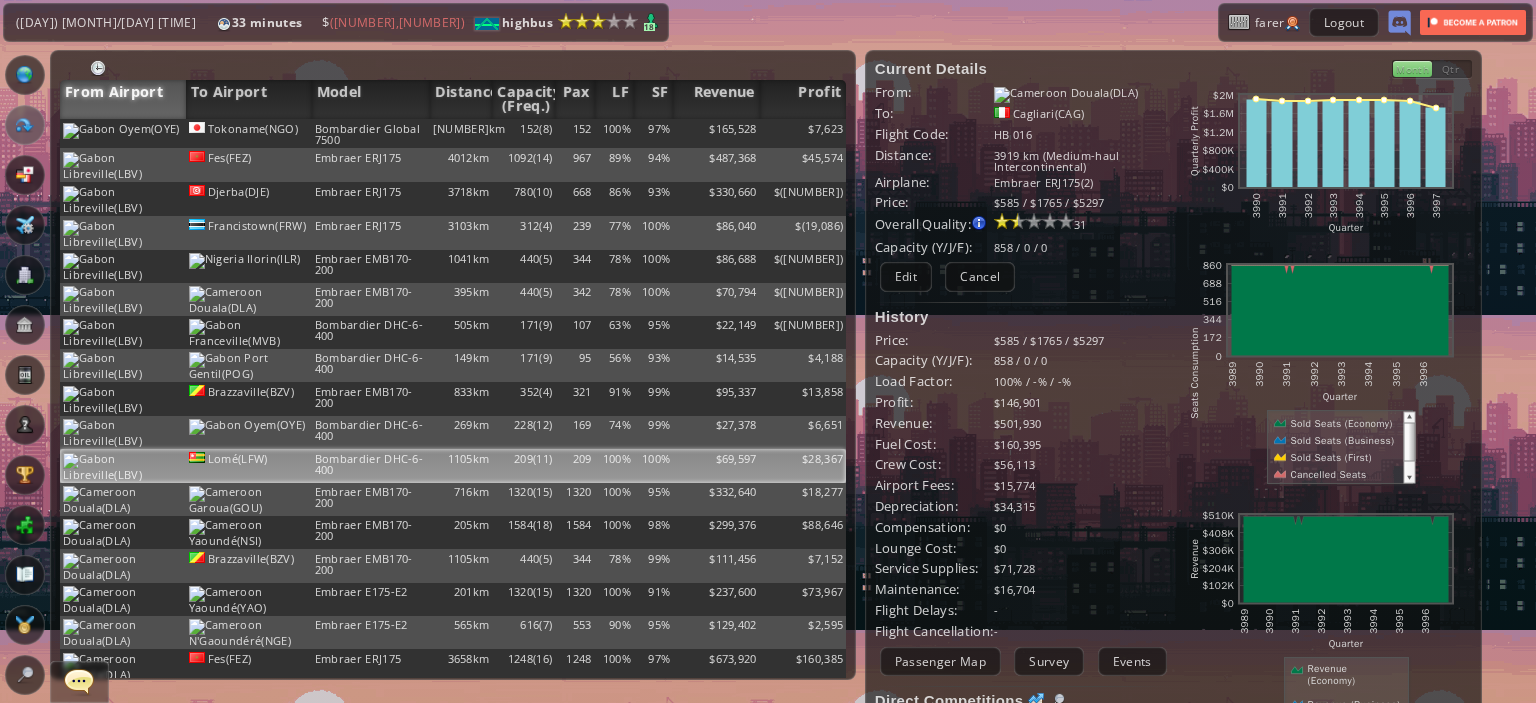 click on "Bombardier DHC-6-400" at bounding box center [371, 133] 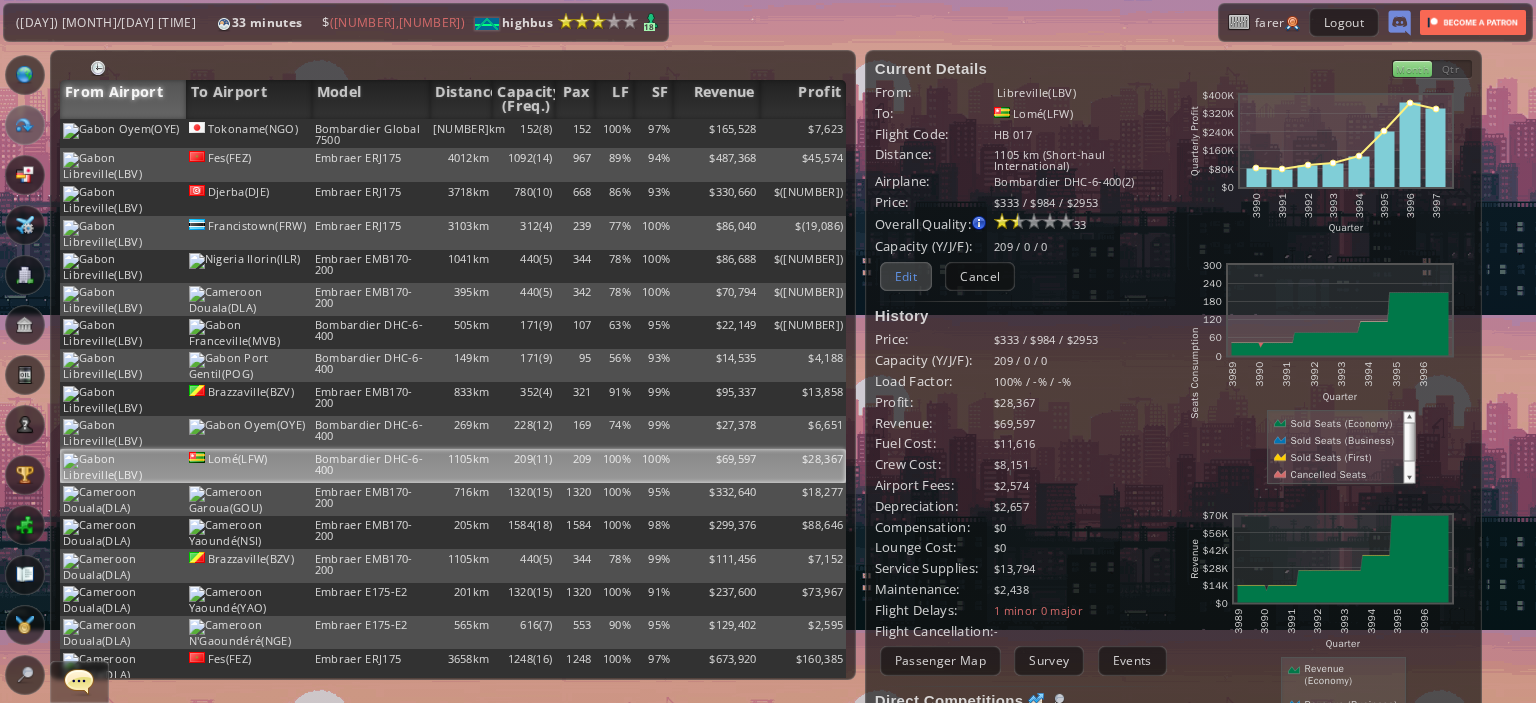 click on "Edit" at bounding box center (906, 276) 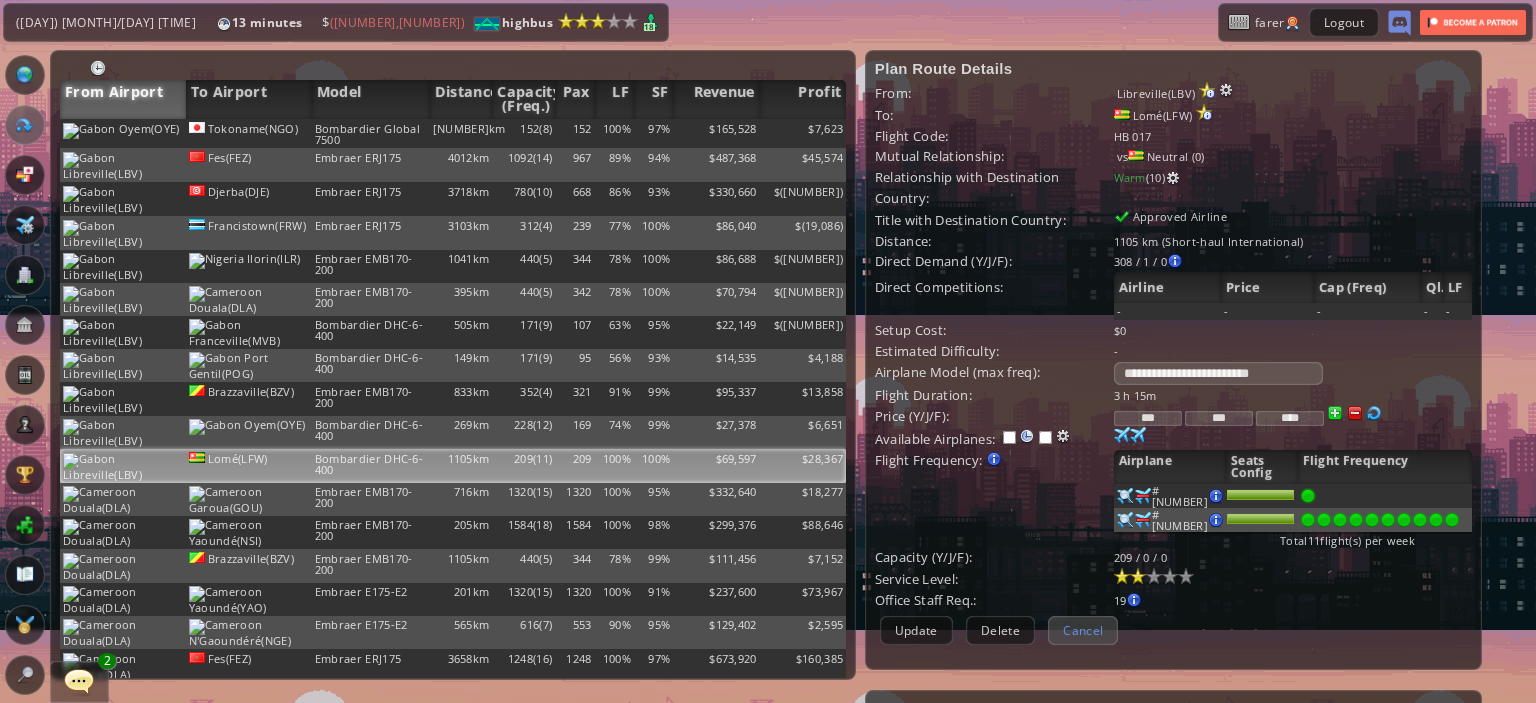 click on "Cancel" at bounding box center [1083, 630] 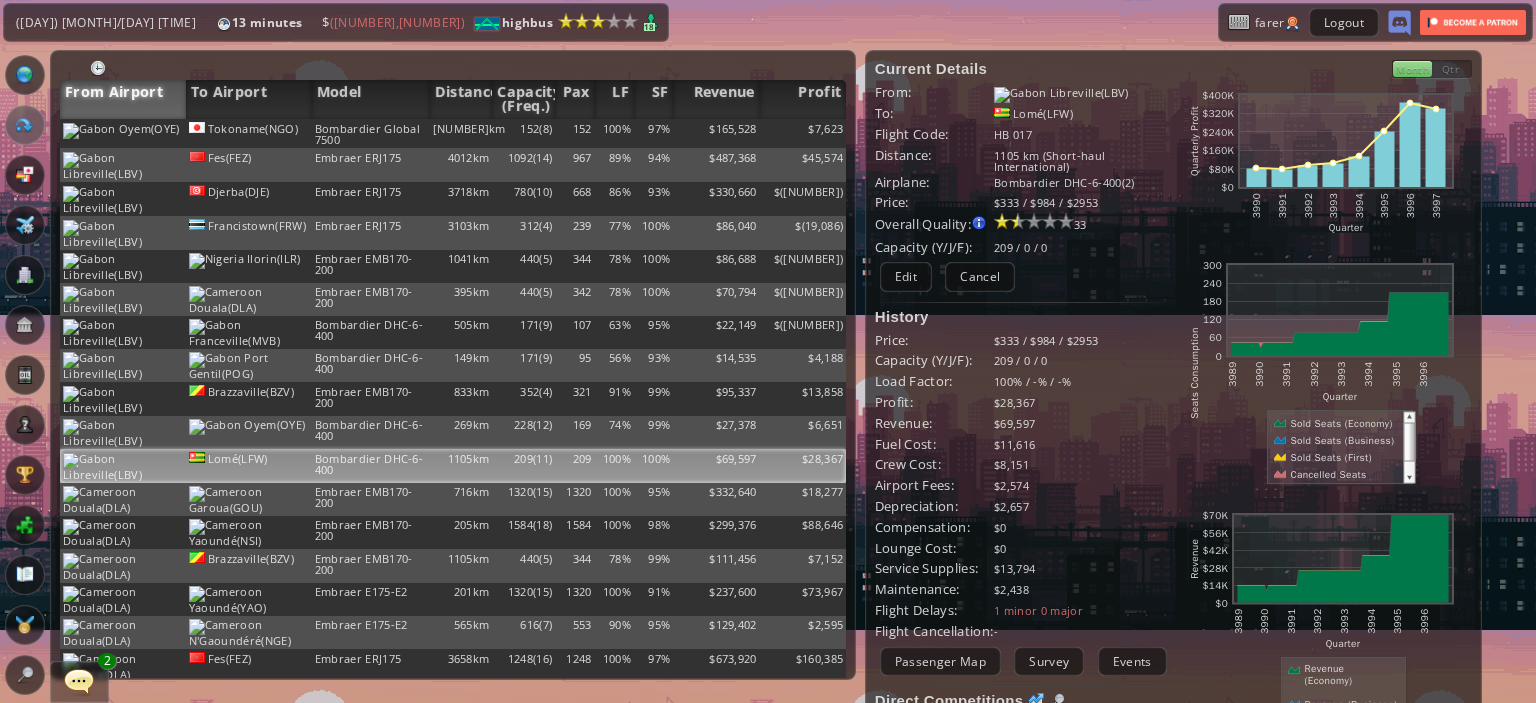 click on "Bank" at bounding box center (25, 325) 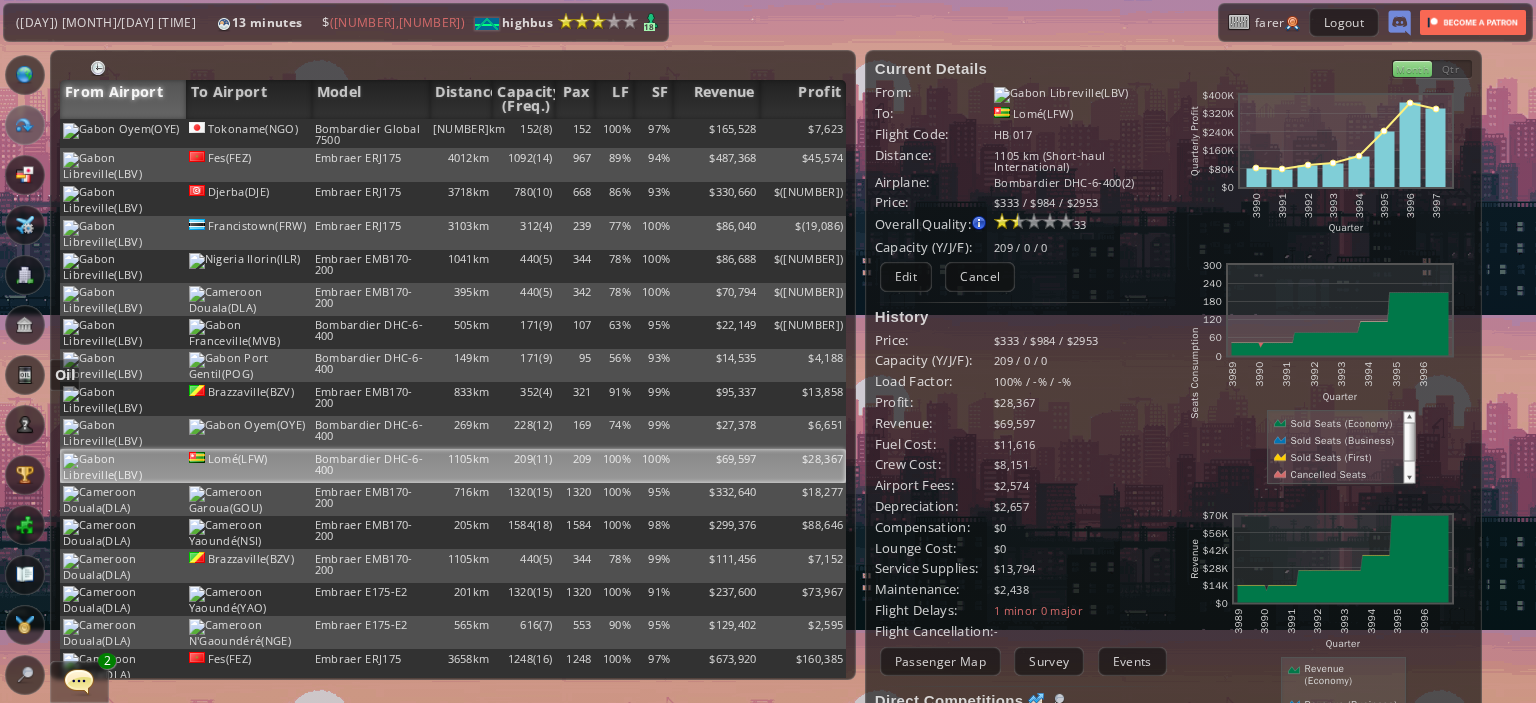 click at bounding box center [25, 375] 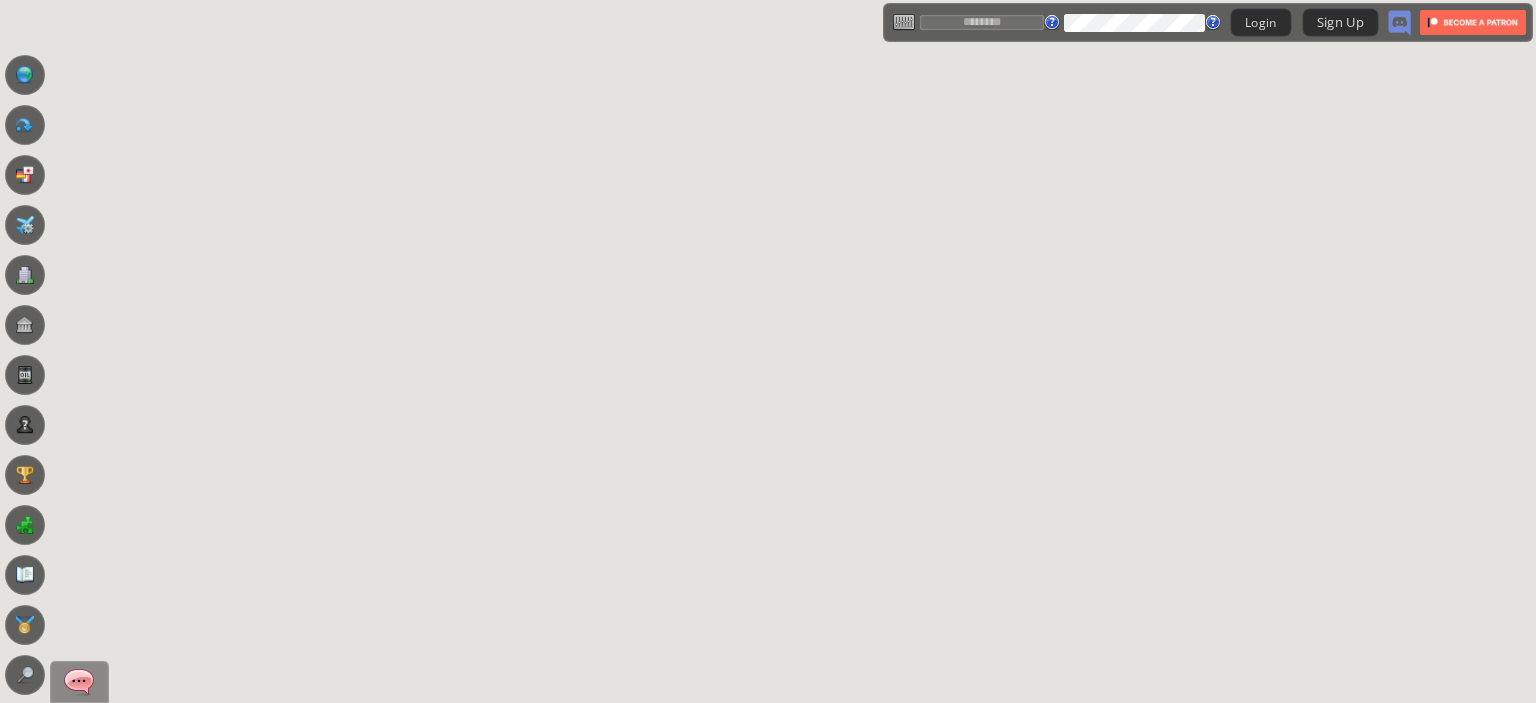scroll, scrollTop: 0, scrollLeft: 0, axis: both 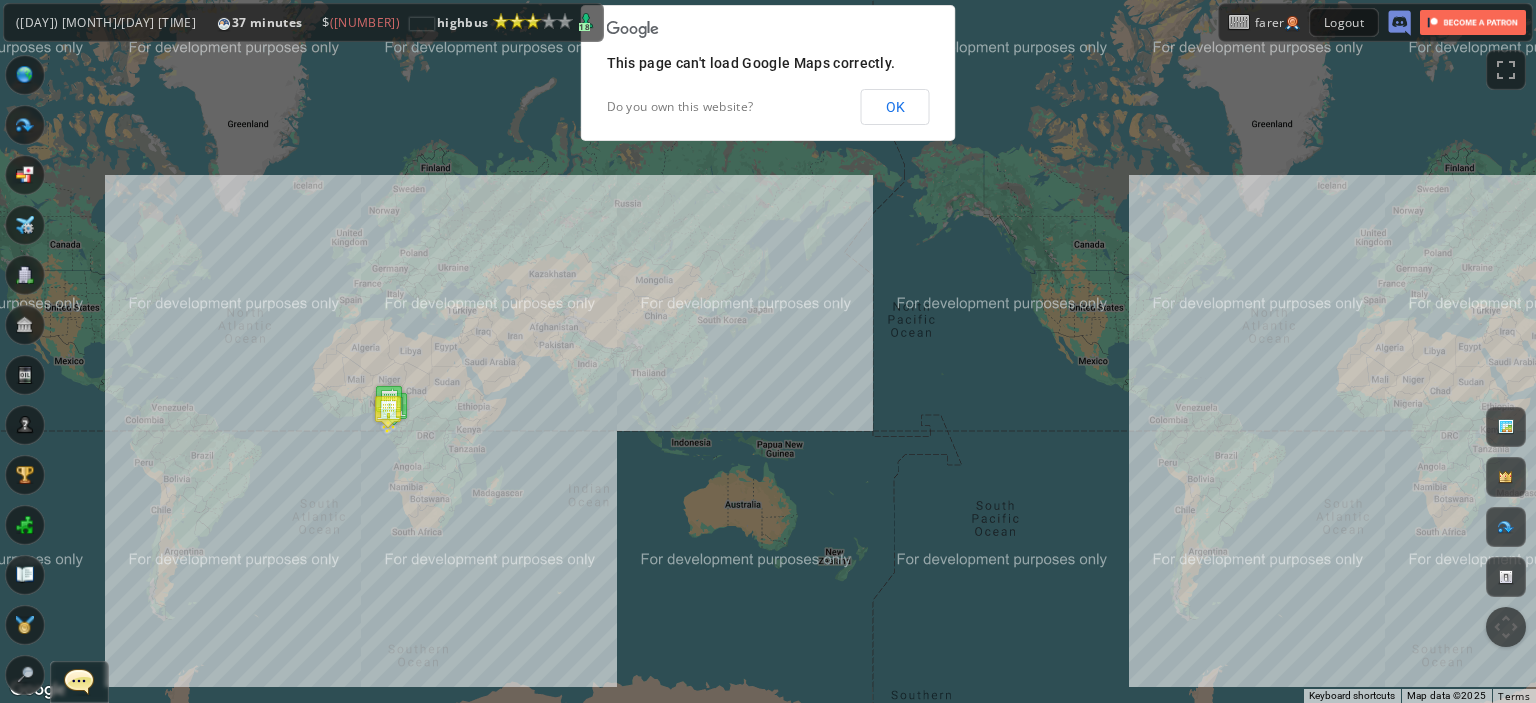 drag, startPoint x: 719, startPoint y: 360, endPoint x: 743, endPoint y: 385, distance: 34.655445 